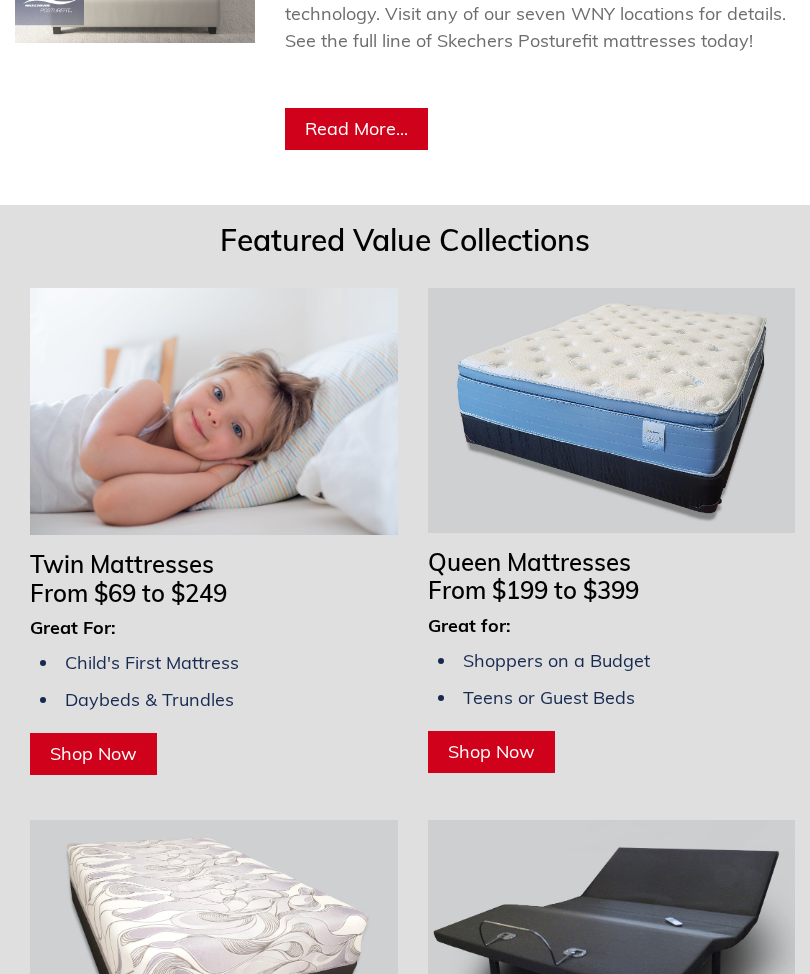 scroll, scrollTop: 1509, scrollLeft: 0, axis: vertical 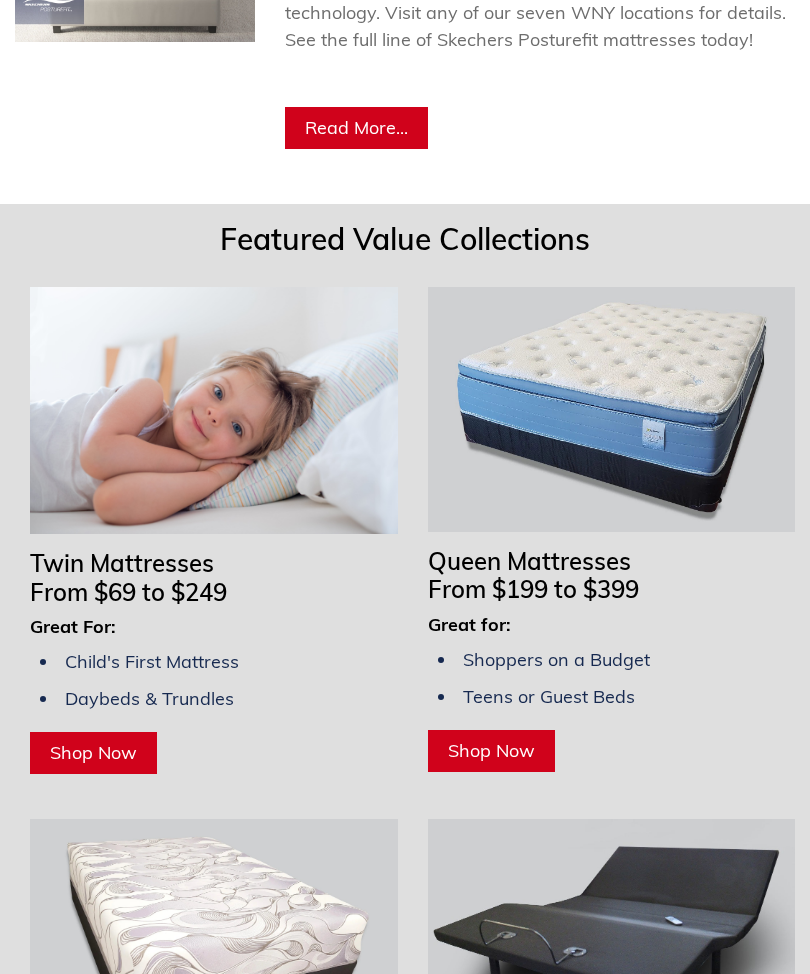 click on "Shop Now" at bounding box center (491, 750) 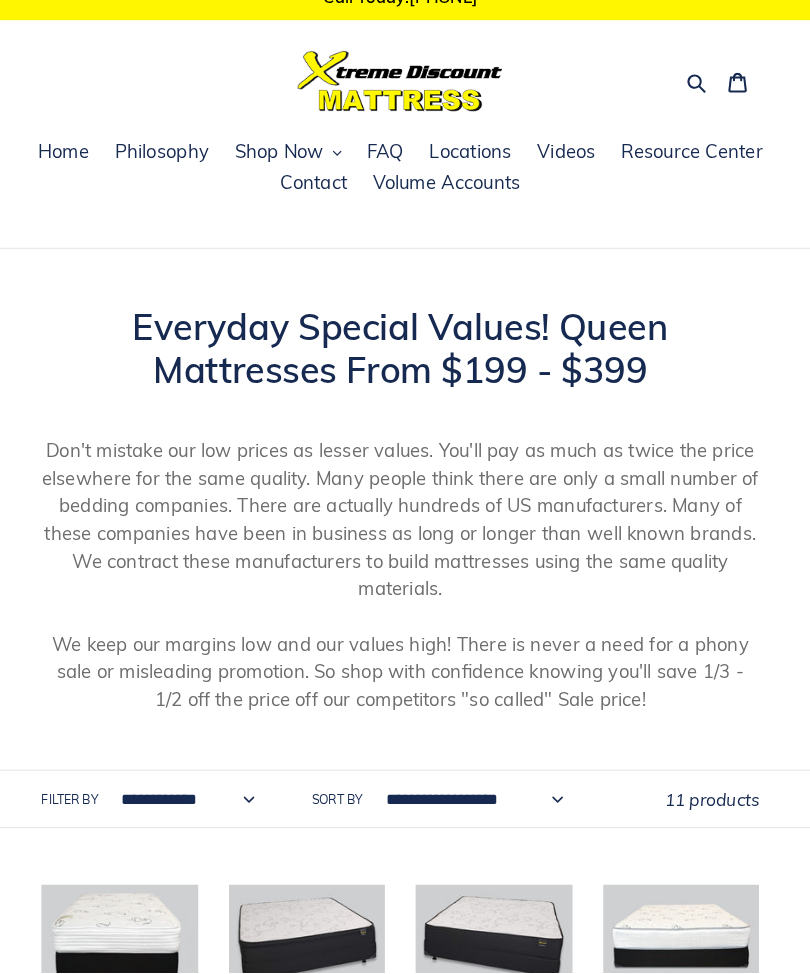 scroll, scrollTop: 2, scrollLeft: 0, axis: vertical 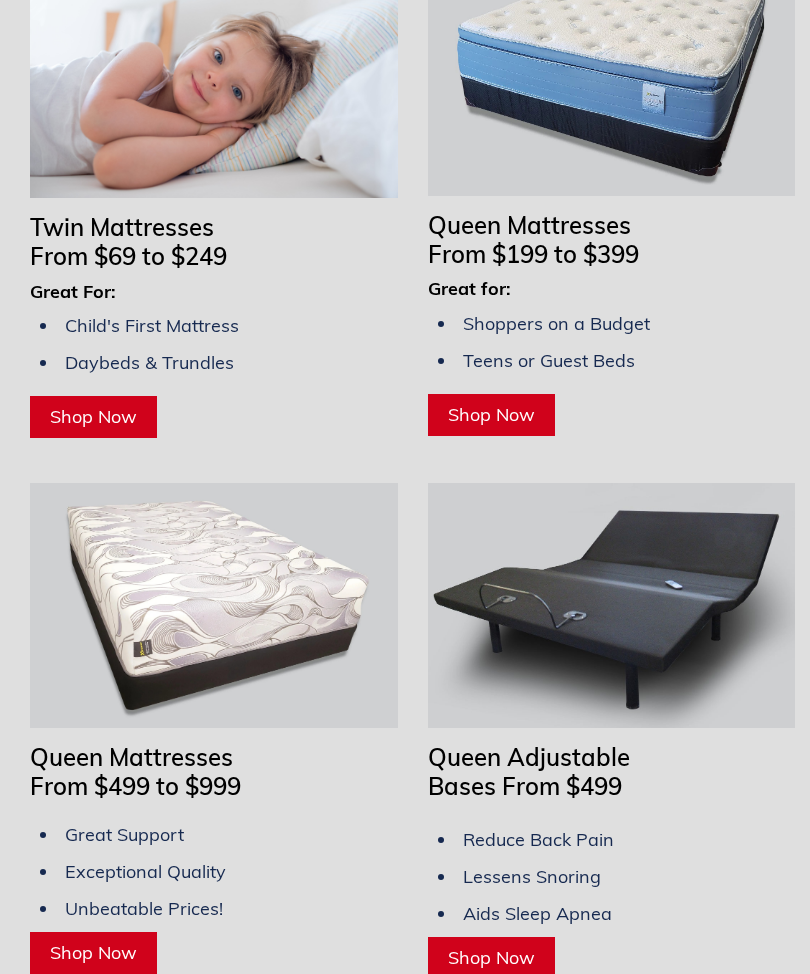 click on "Shop Now" at bounding box center (491, 415) 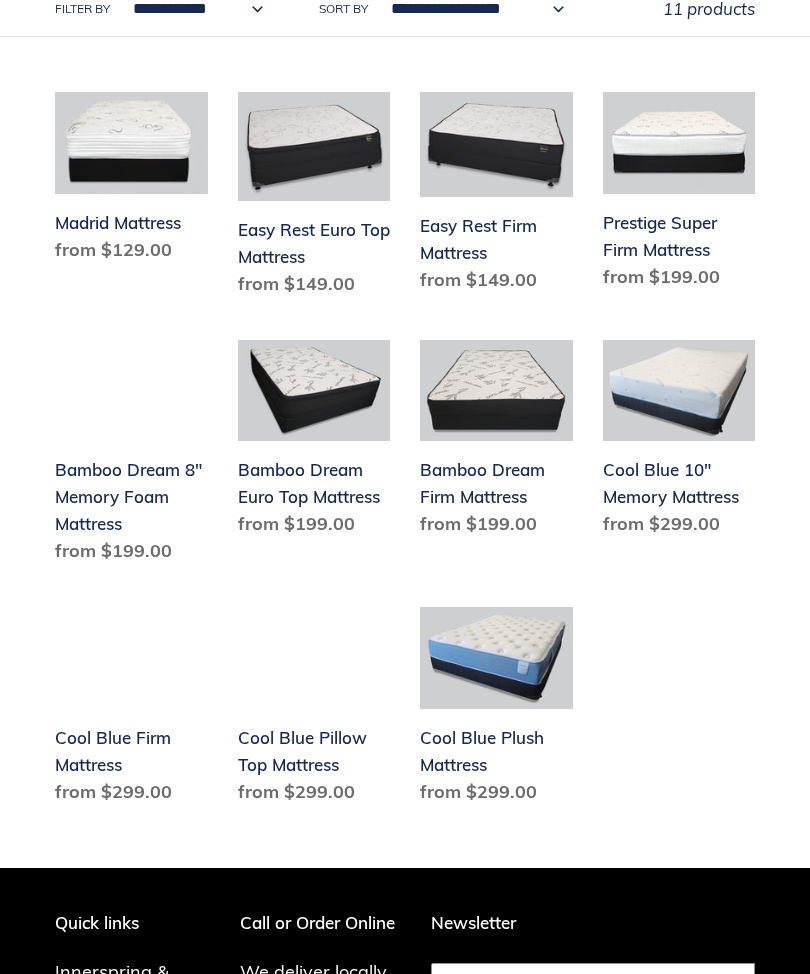 scroll, scrollTop: 797, scrollLeft: 0, axis: vertical 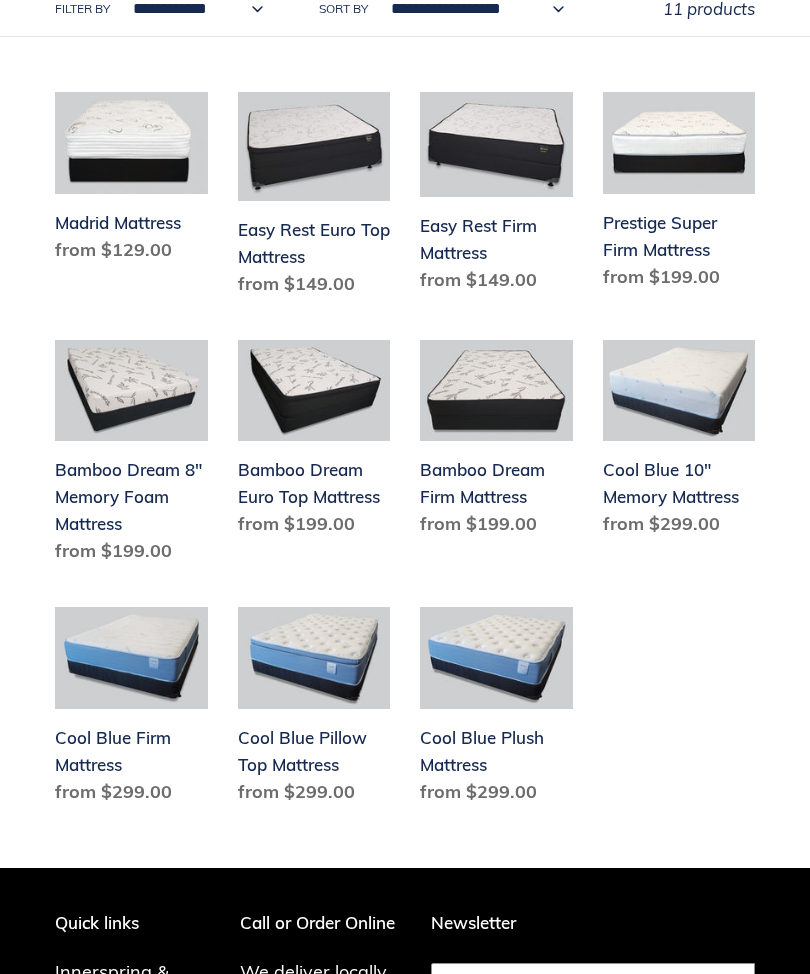 click on "Cool Blue Plush Mattress" at bounding box center [496, 710] 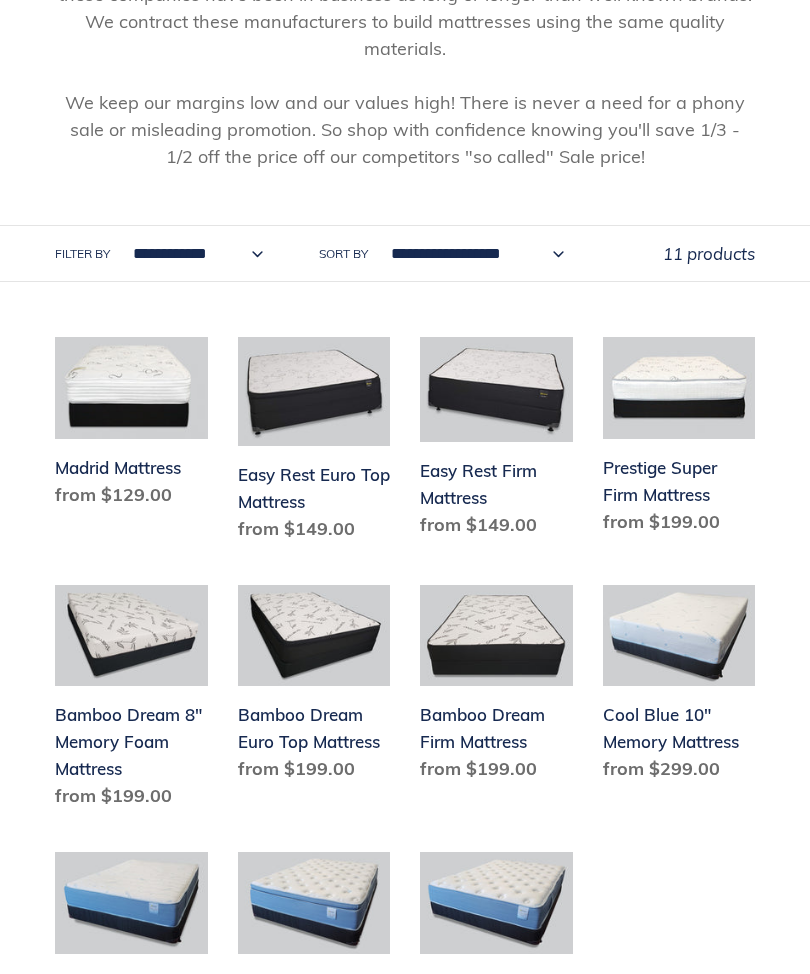 scroll, scrollTop: 552, scrollLeft: 0, axis: vertical 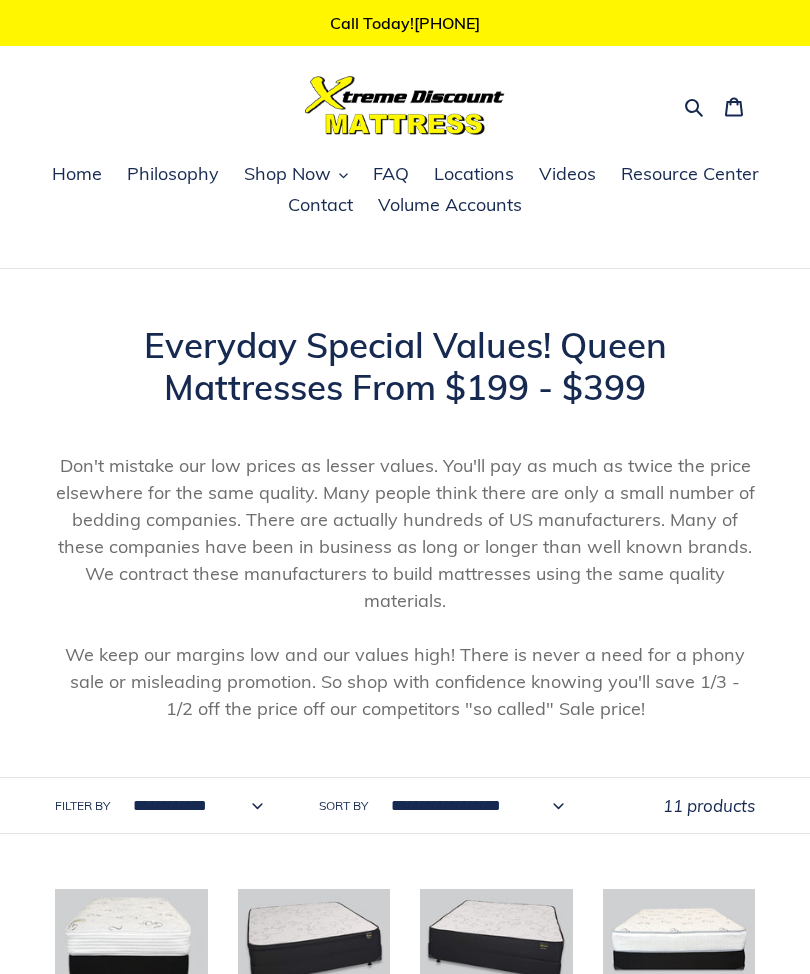 click on "Search" at bounding box center (695, 106) 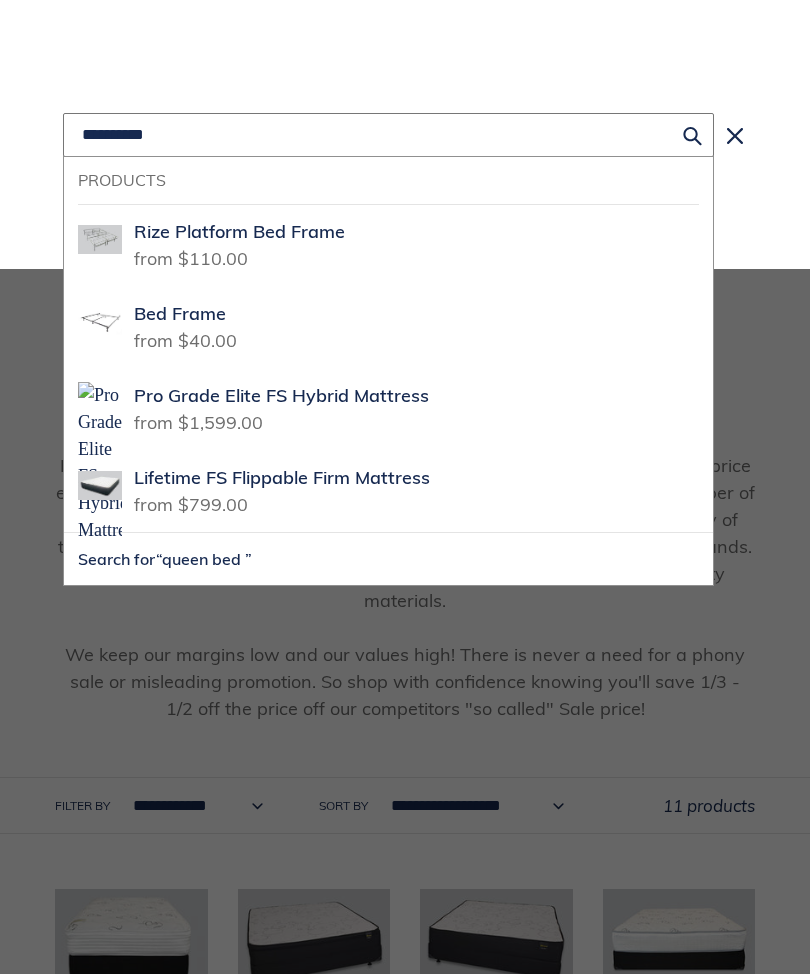 type on "*********" 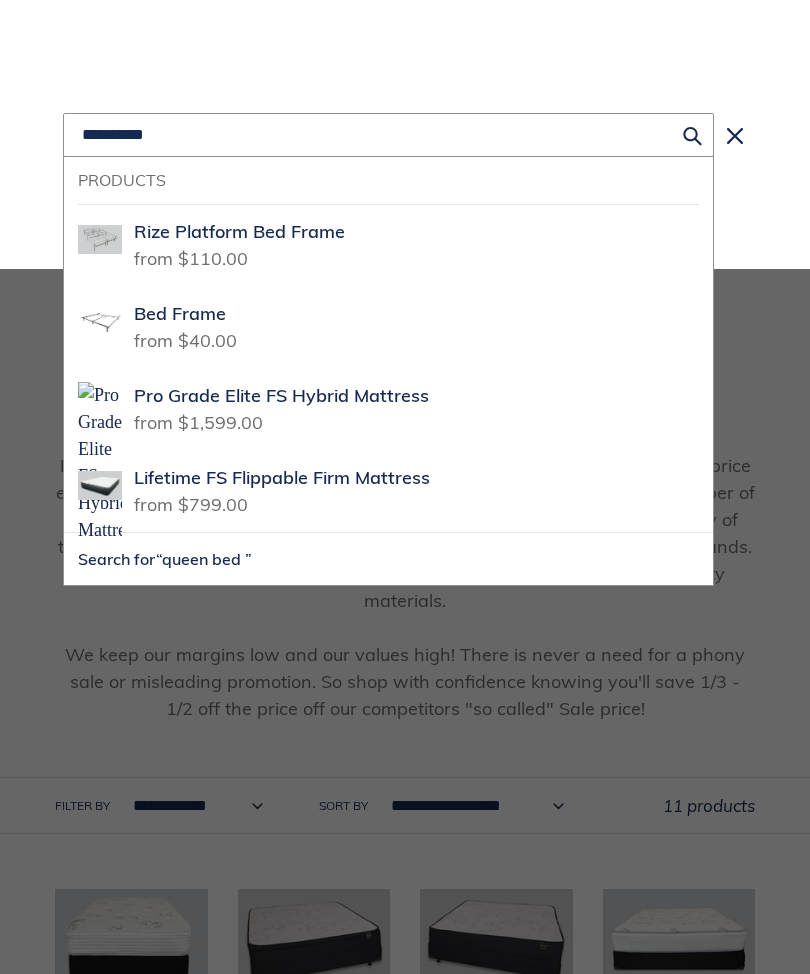 click on "from $110.00" at bounding box center [191, 255] 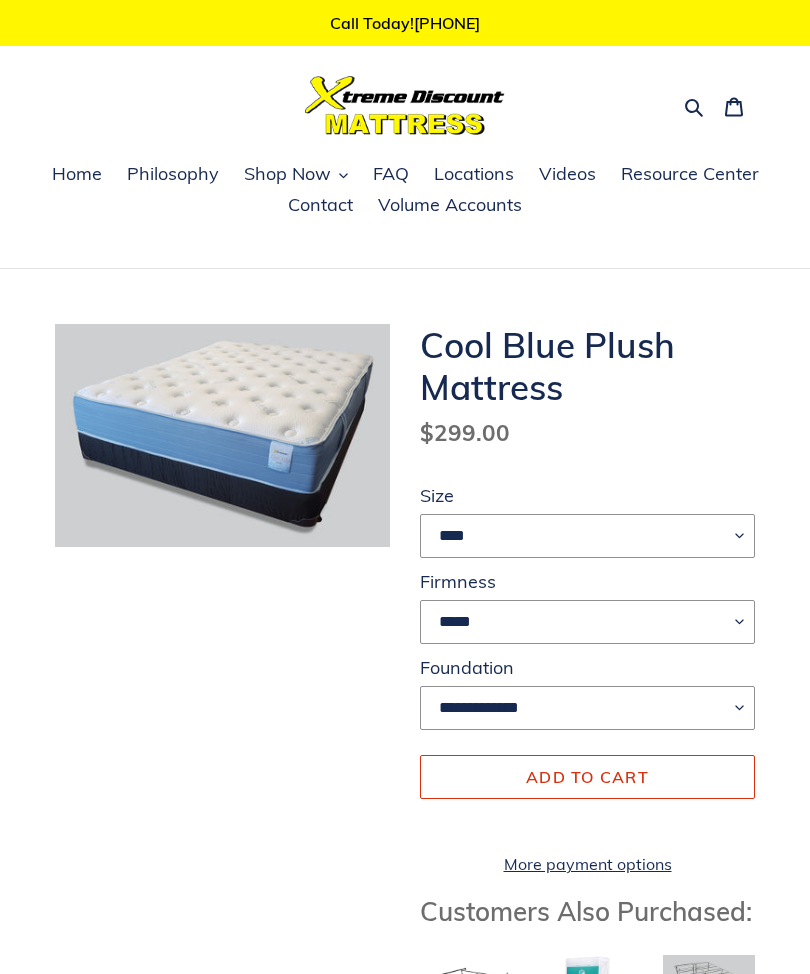 scroll, scrollTop: 0, scrollLeft: 0, axis: both 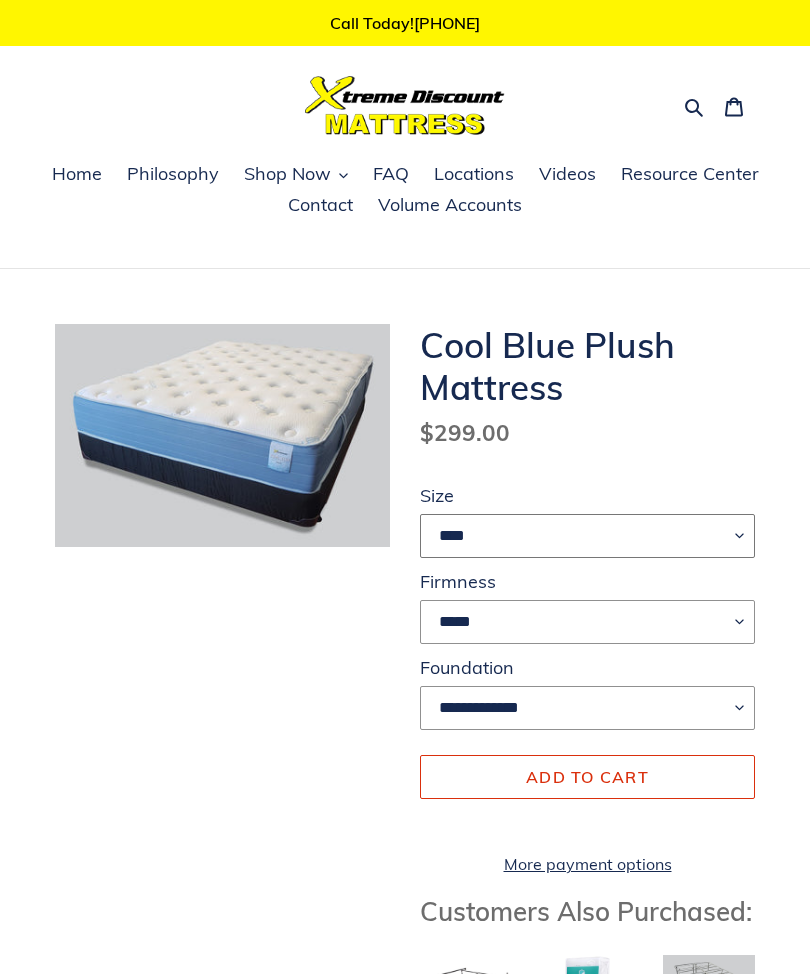 click on "**** ******* **** ***** ****" at bounding box center [587, 536] 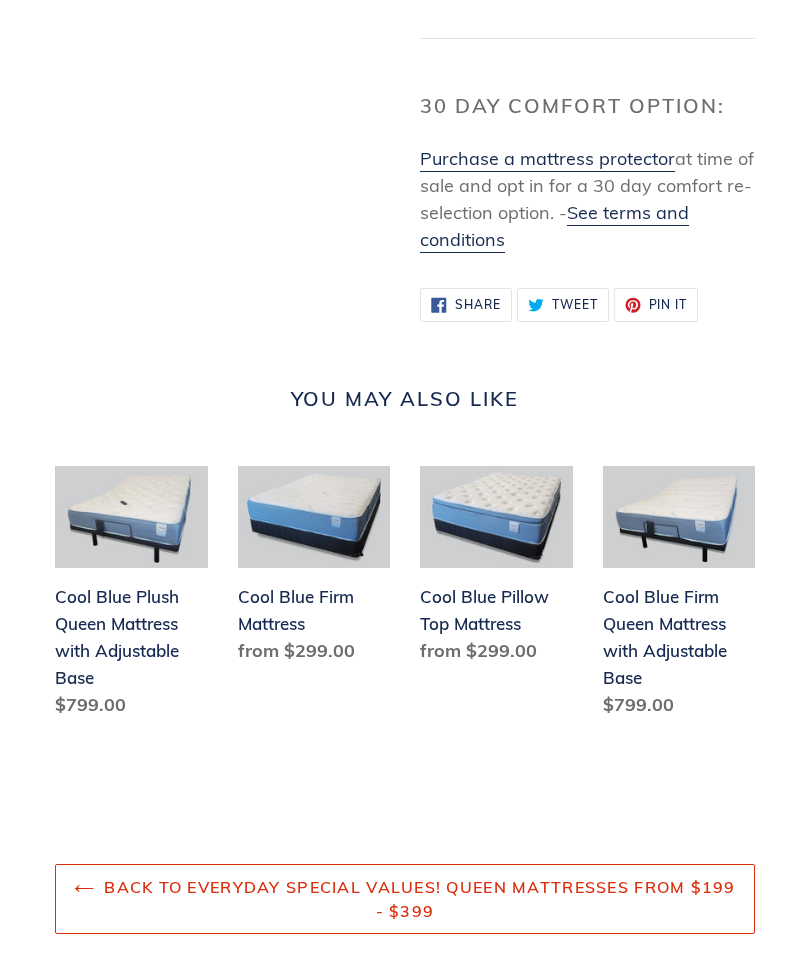 scroll, scrollTop: 2323, scrollLeft: 0, axis: vertical 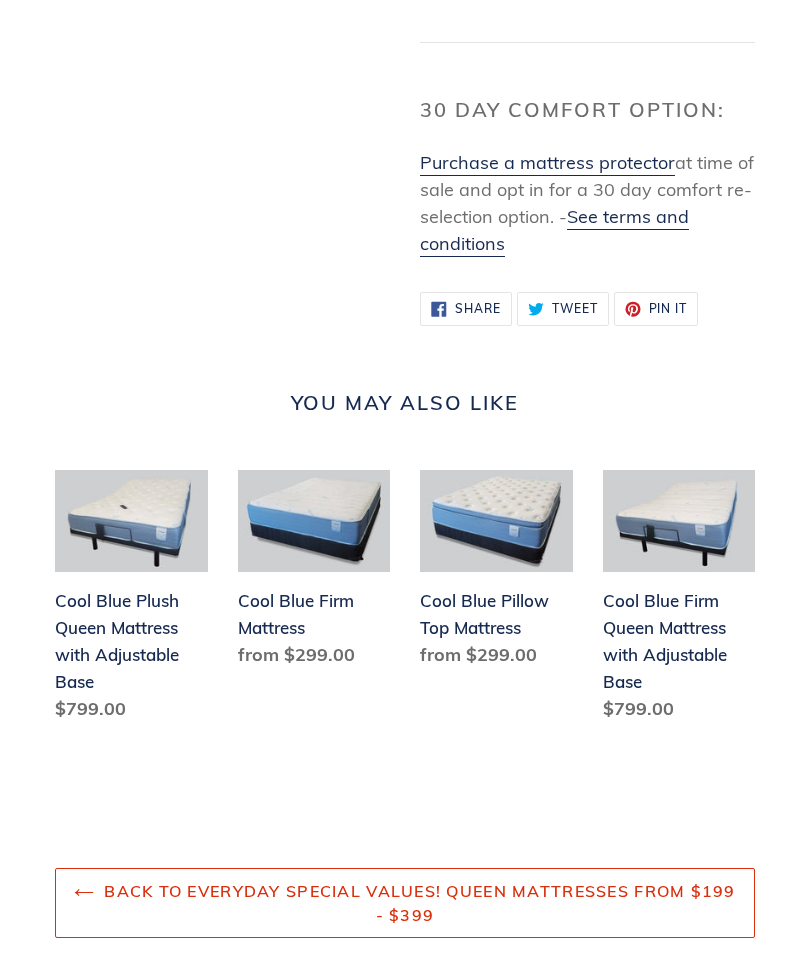 click on "Back to Everyday Special Values! Queen Mattresses From $199 - $399" at bounding box center (405, 903) 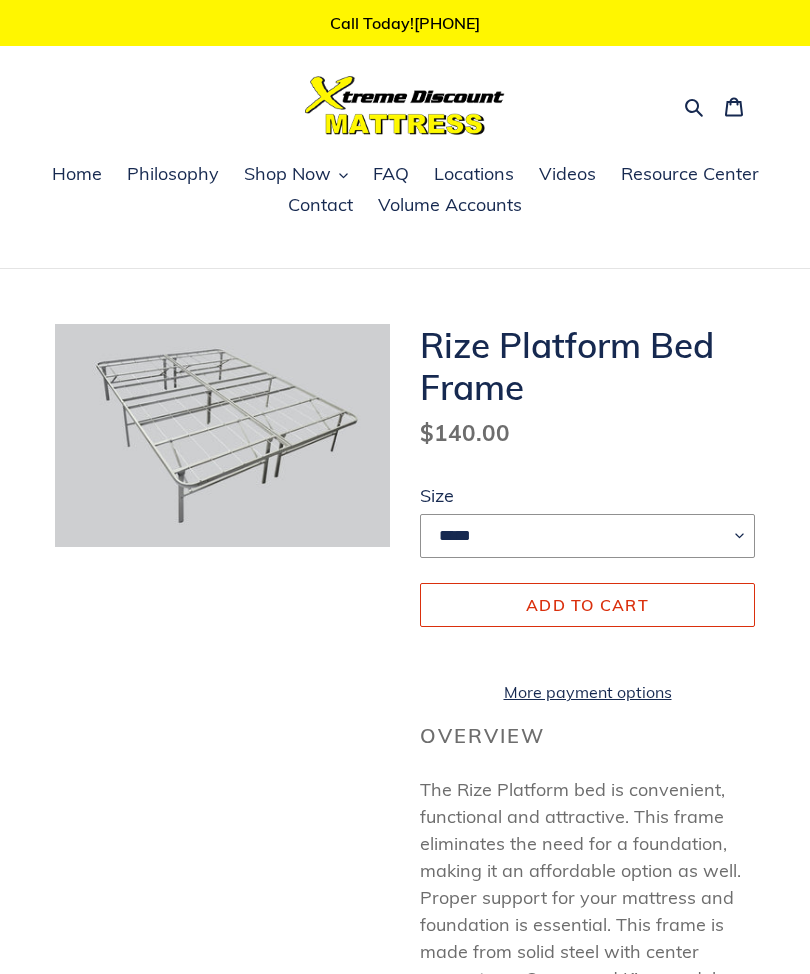 scroll, scrollTop: 0, scrollLeft: 0, axis: both 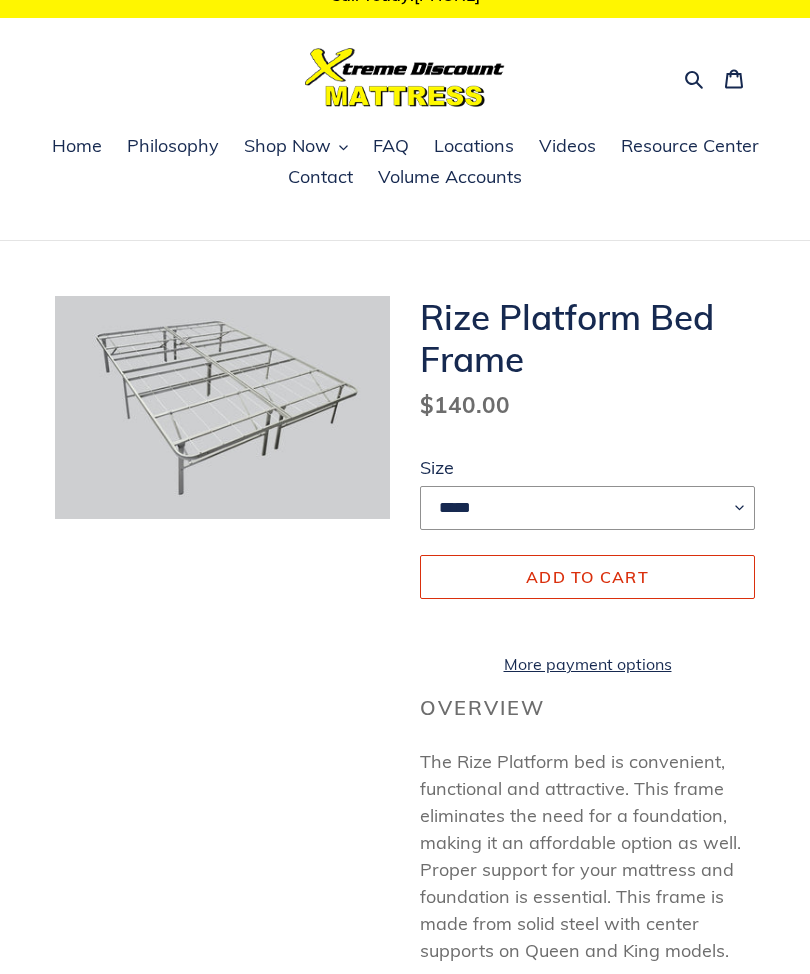 click on "Add to cart" at bounding box center (587, 578) 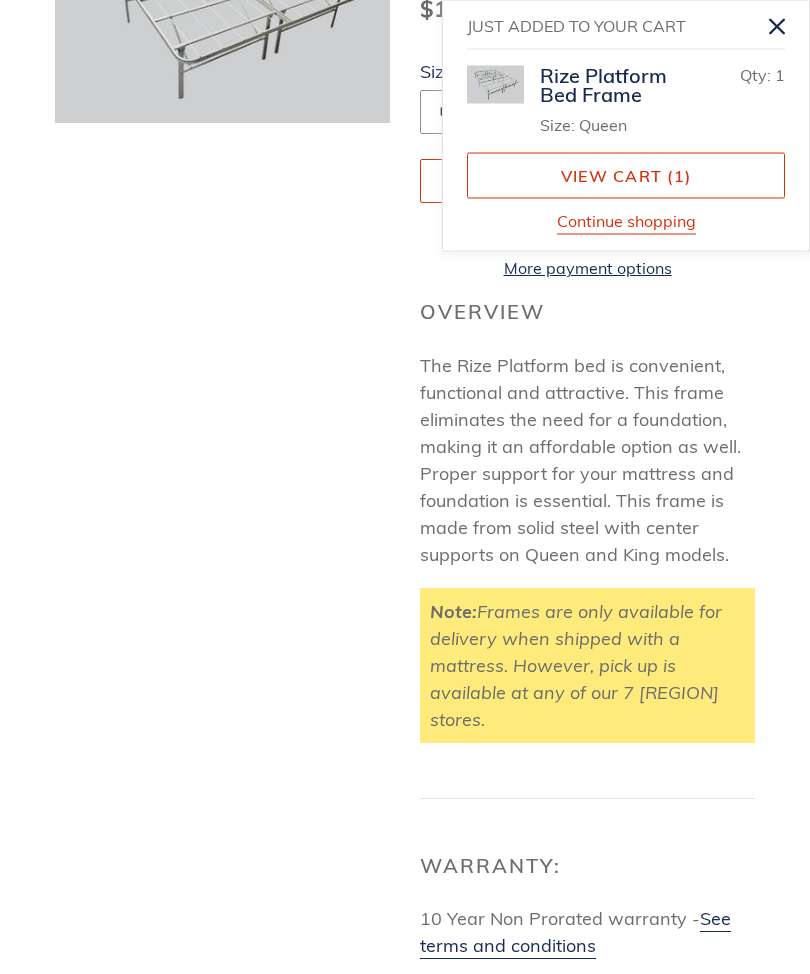 scroll, scrollTop: 426, scrollLeft: 0, axis: vertical 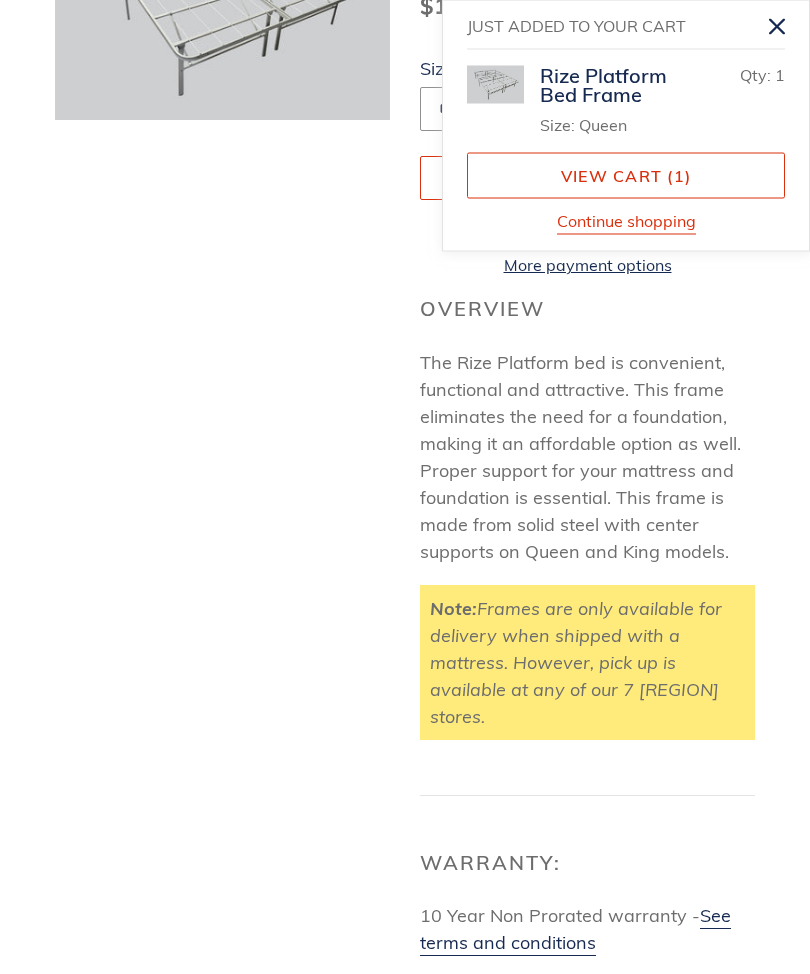 click on "Rize Platform Bed Frame
Regular price
$140.00
Sale price
$140.00
Regular price
Sale
Sold out
Unit price
/ per
Size
****
****
*****
**** **** **** *****" at bounding box center (390, 477) 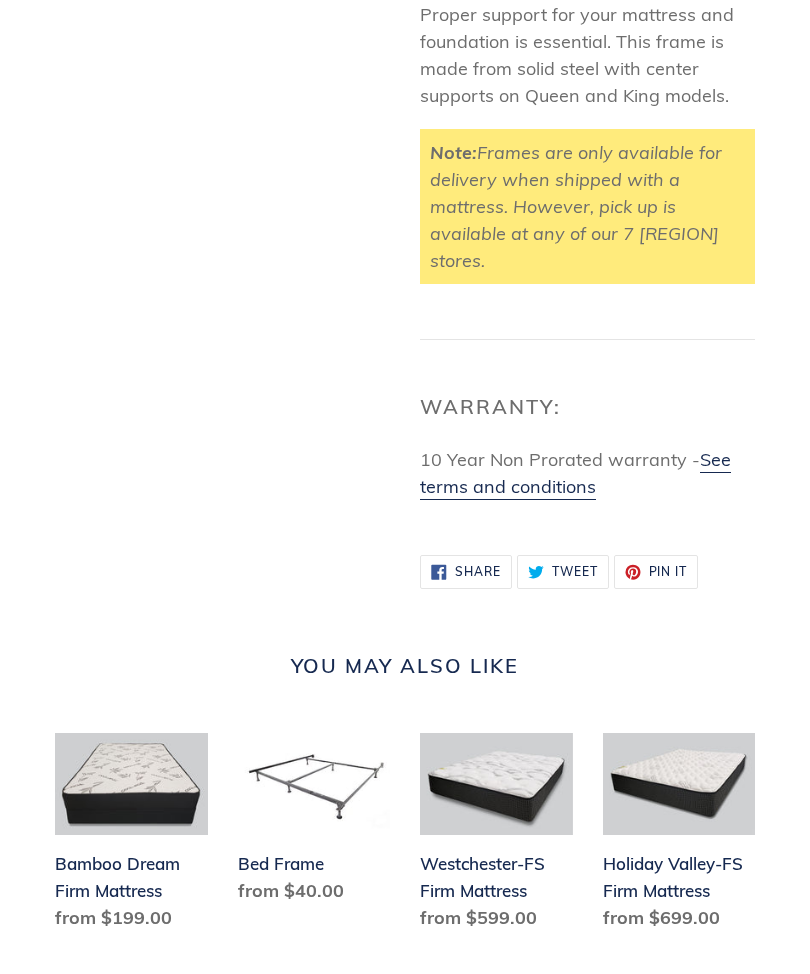 scroll, scrollTop: 883, scrollLeft: 0, axis: vertical 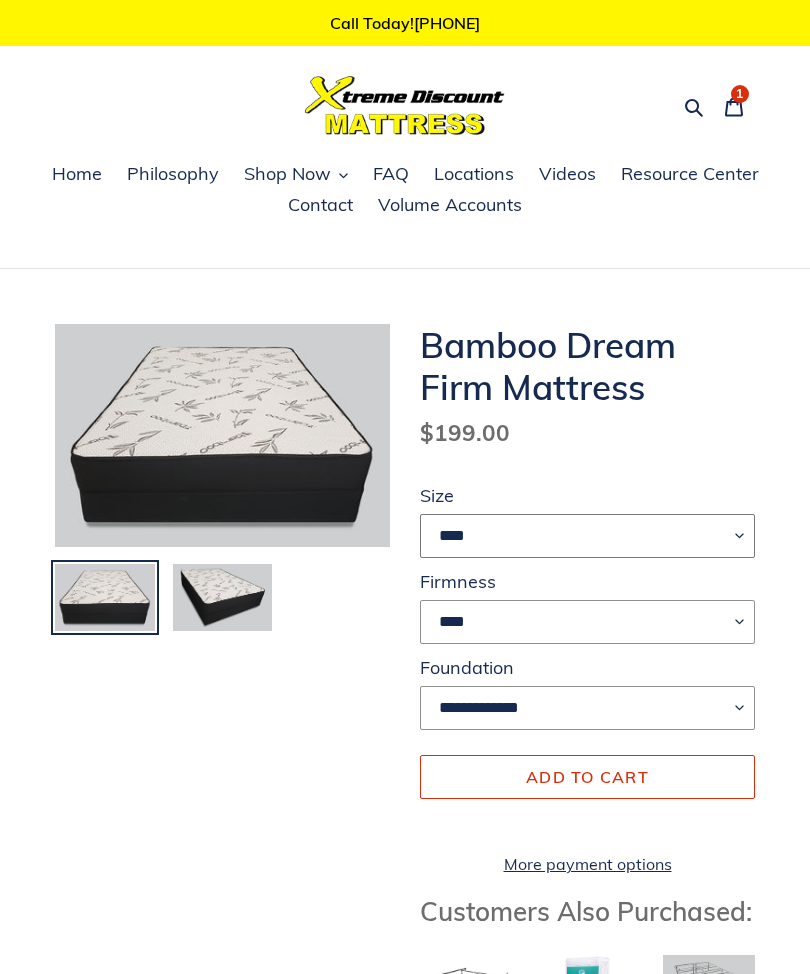 click on "**** ******* **** ***** ****" at bounding box center (587, 536) 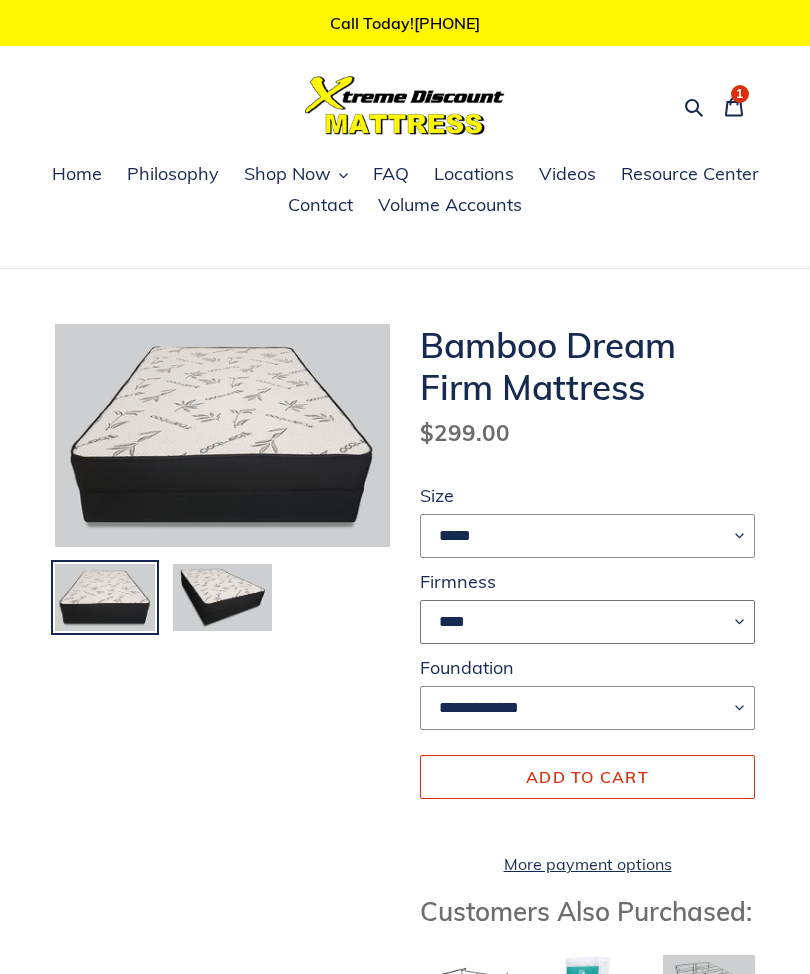 click on "****" at bounding box center [587, 622] 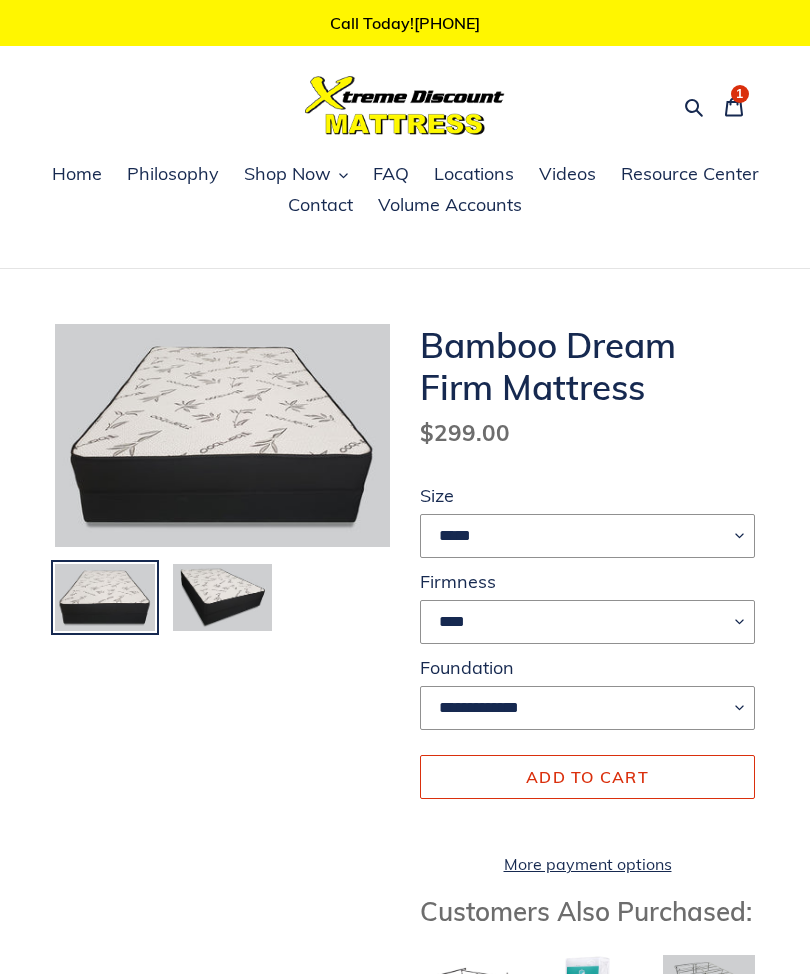 click on "[PRODUCT] Mattress
Regular price
Sale price
Regular price
Sale
Sold out
Unit price
/ per
Size" at bounding box center [405, 1442] 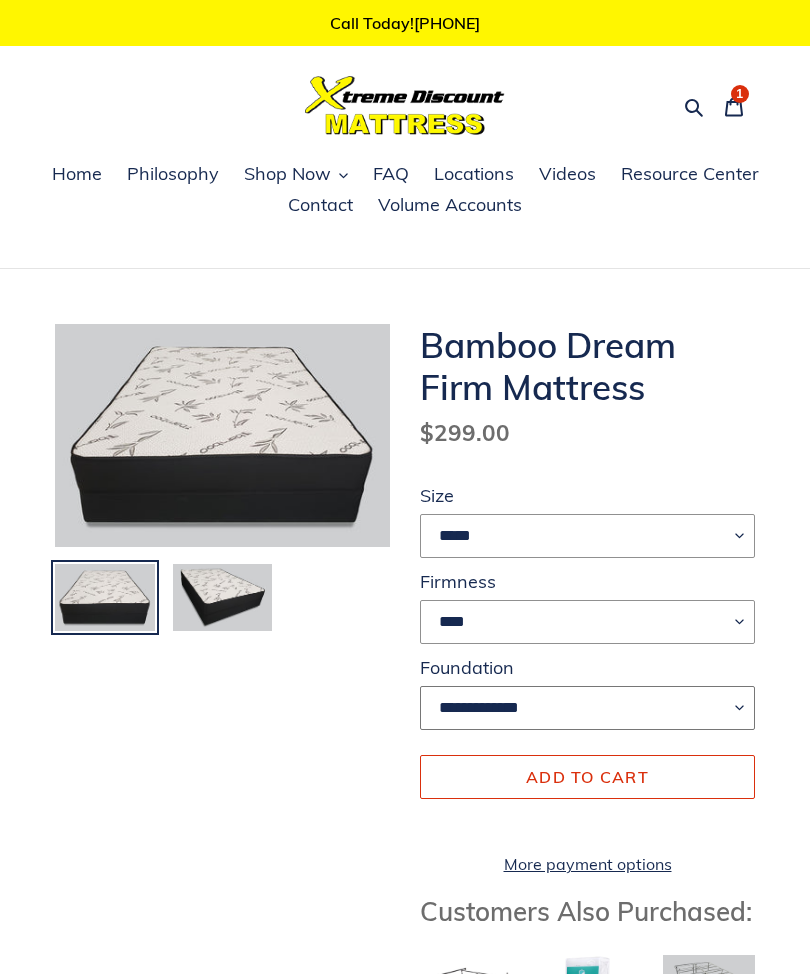 click on "**********" at bounding box center [587, 708] 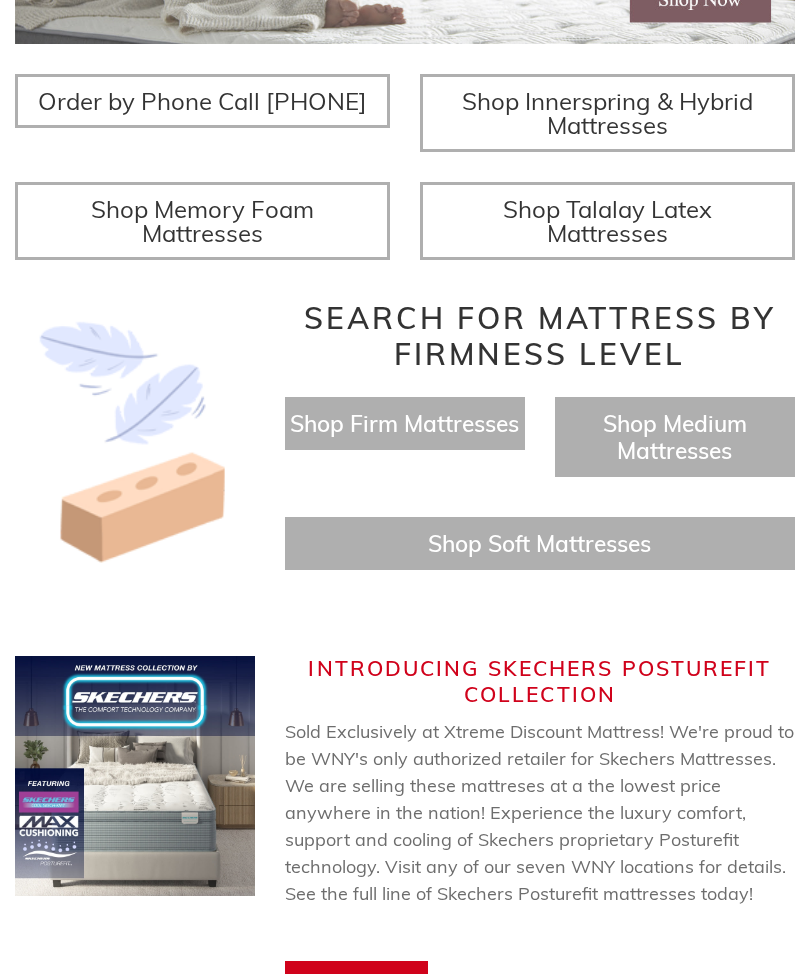 scroll, scrollTop: 661, scrollLeft: 0, axis: vertical 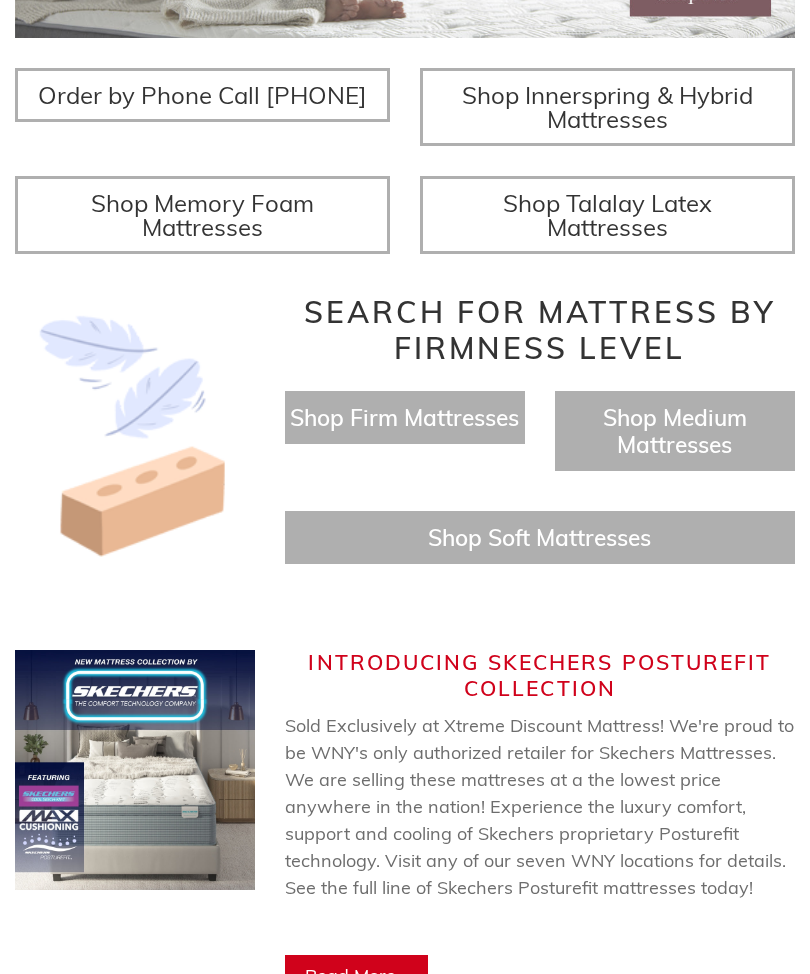 click on "Shop Firm Mattresses" at bounding box center [404, 417] 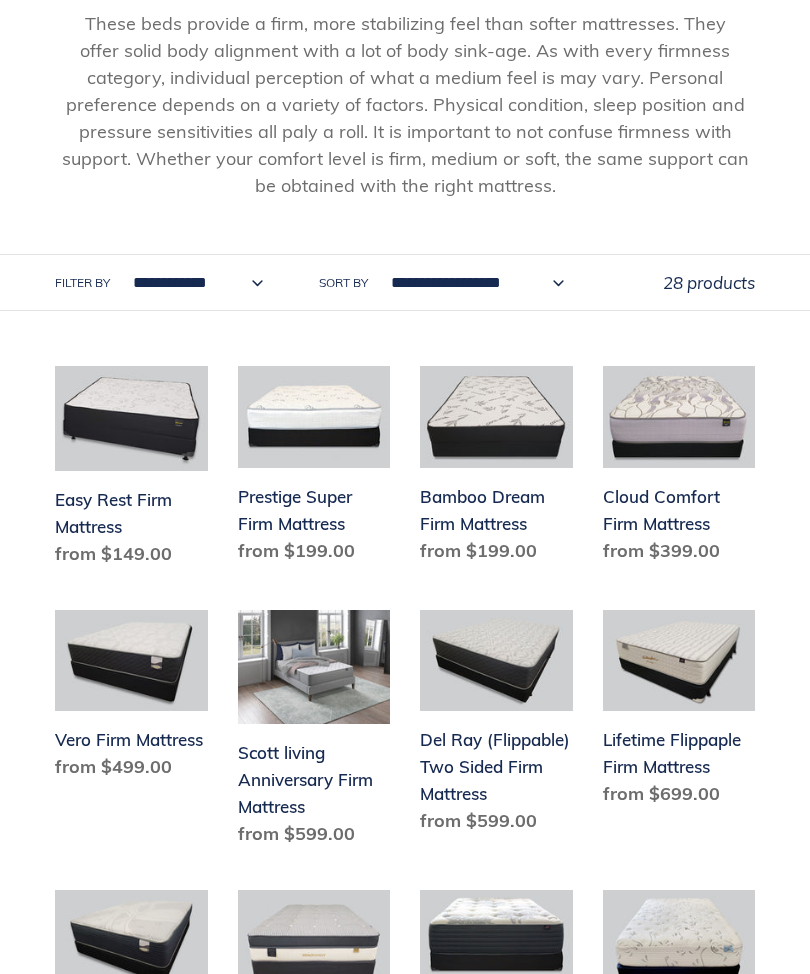 scroll, scrollTop: 349, scrollLeft: 0, axis: vertical 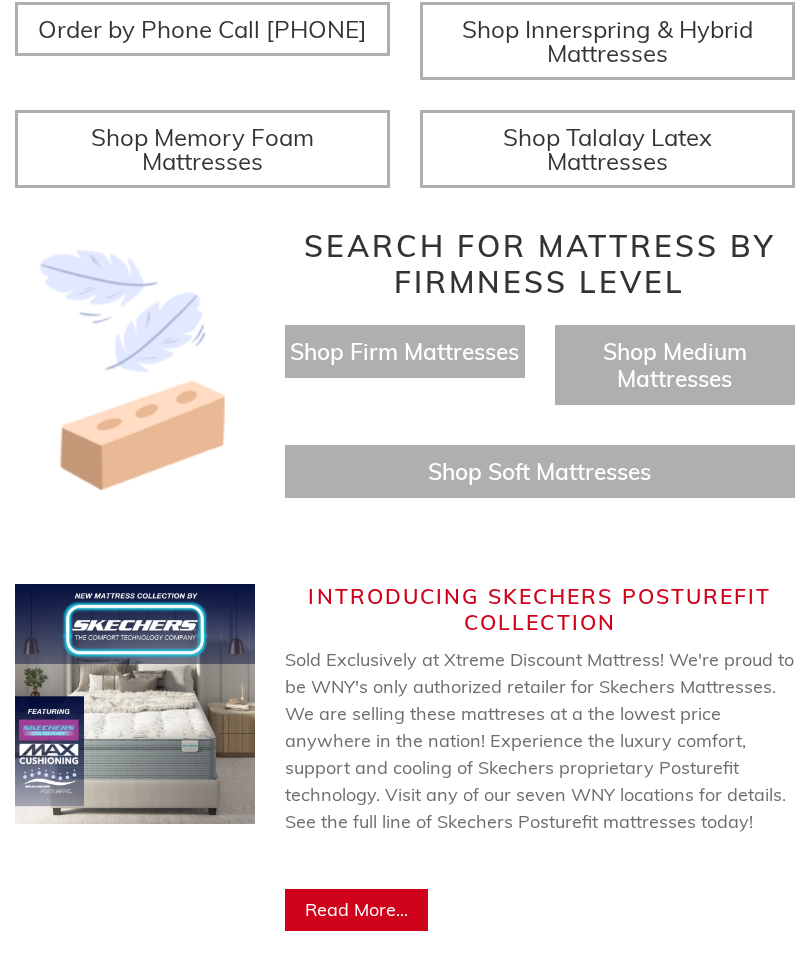 click on "Shop Firm Mattresses" at bounding box center (404, 351) 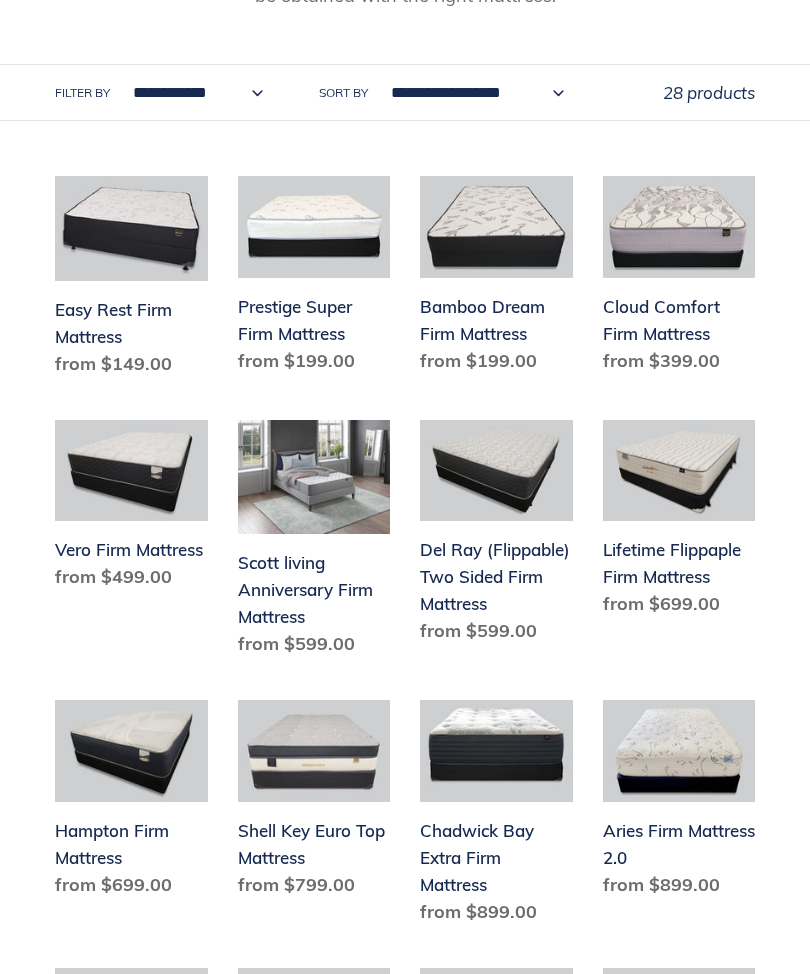 scroll, scrollTop: 552, scrollLeft: 0, axis: vertical 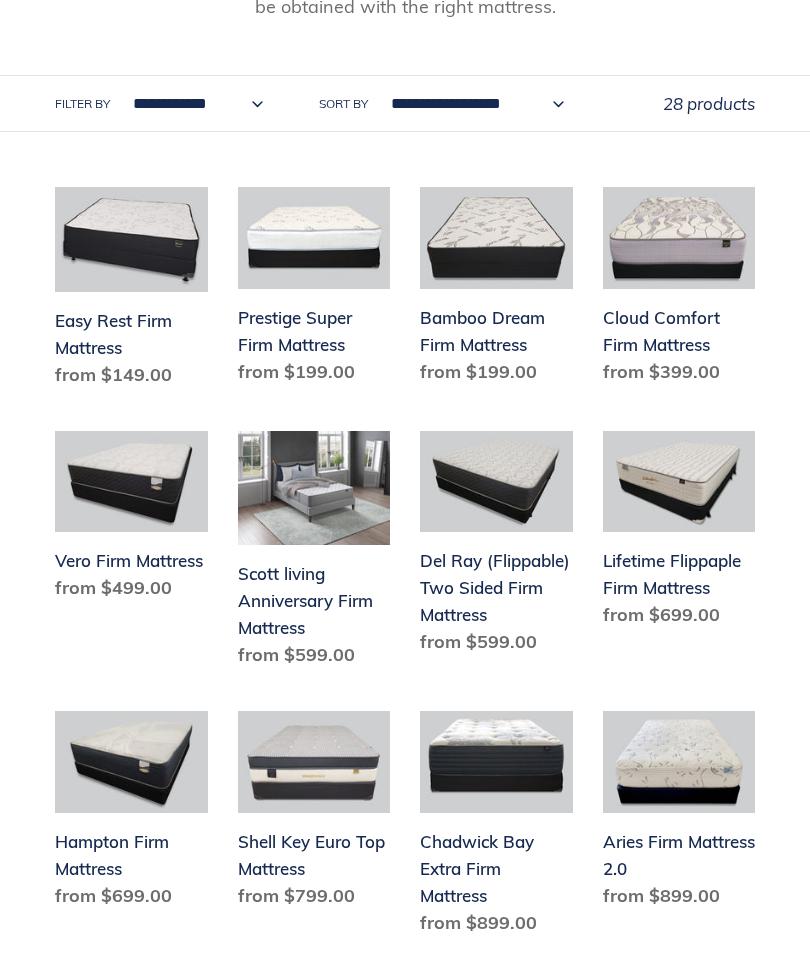 click on "Prestige Super Firm Mattress" at bounding box center [314, 290] 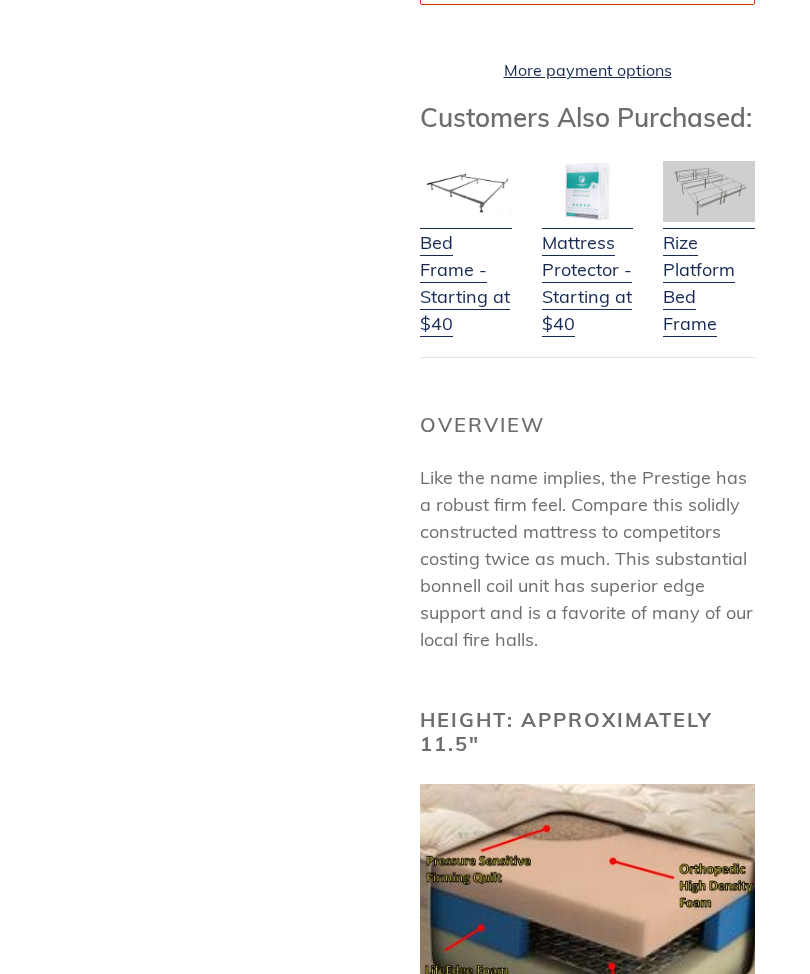 scroll, scrollTop: 794, scrollLeft: 0, axis: vertical 